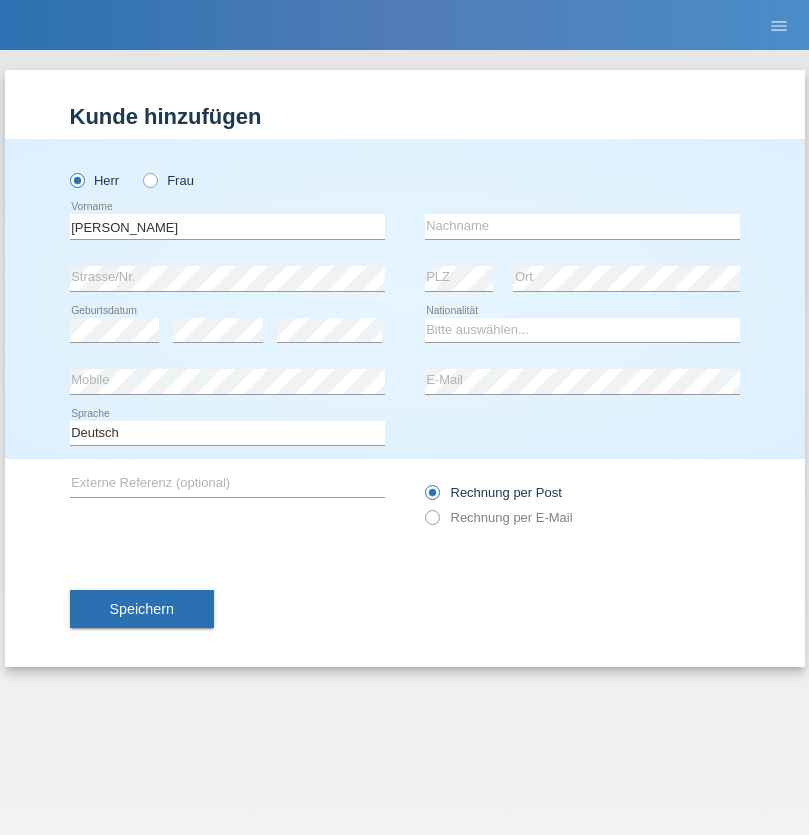 scroll, scrollTop: 0, scrollLeft: 0, axis: both 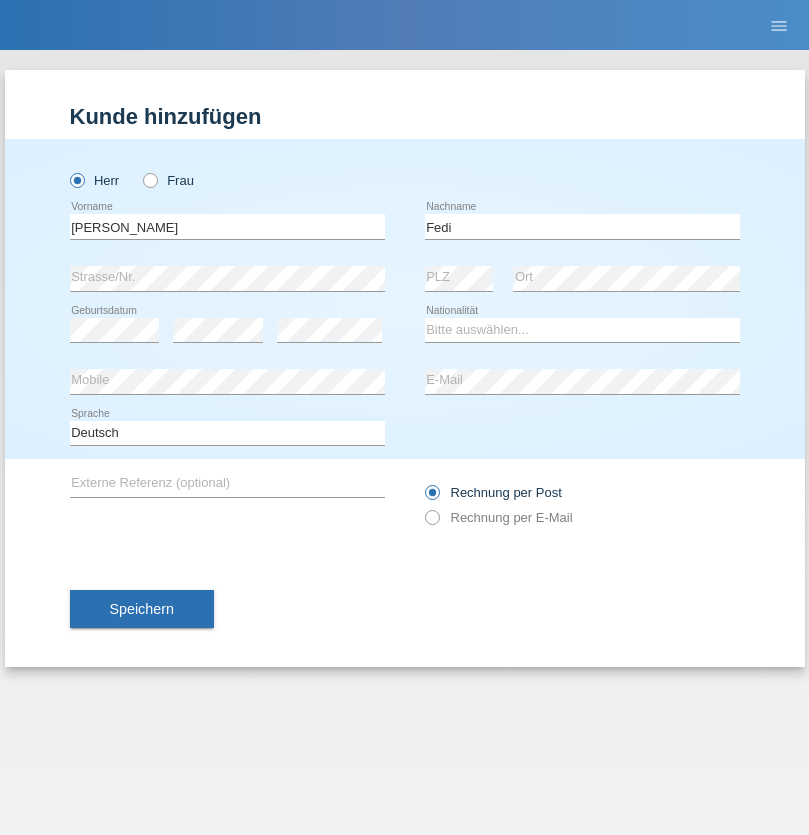 type on "Fedi" 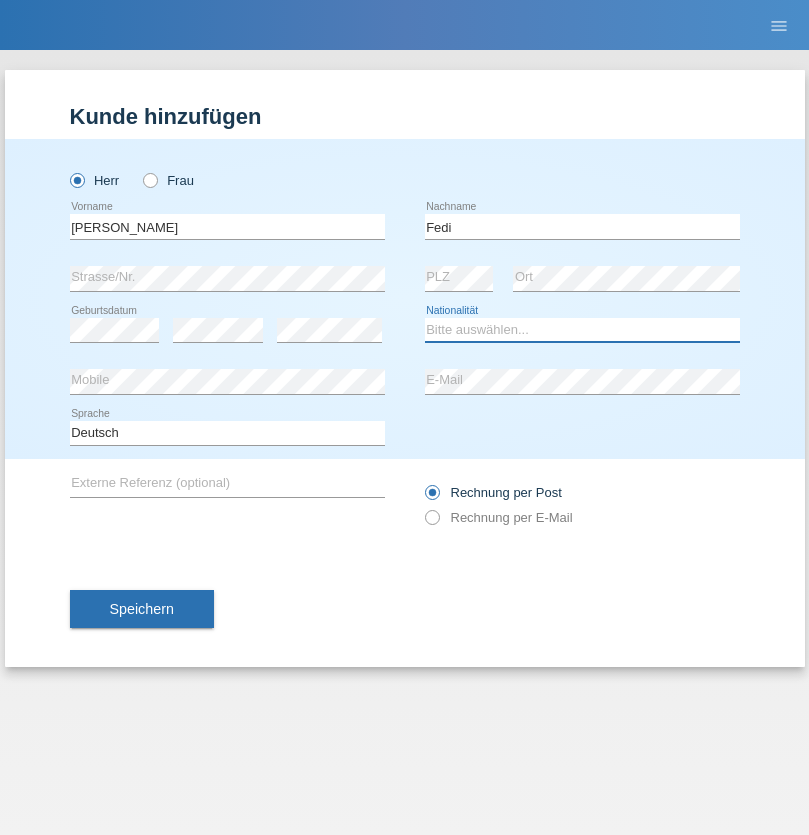 select on "CH" 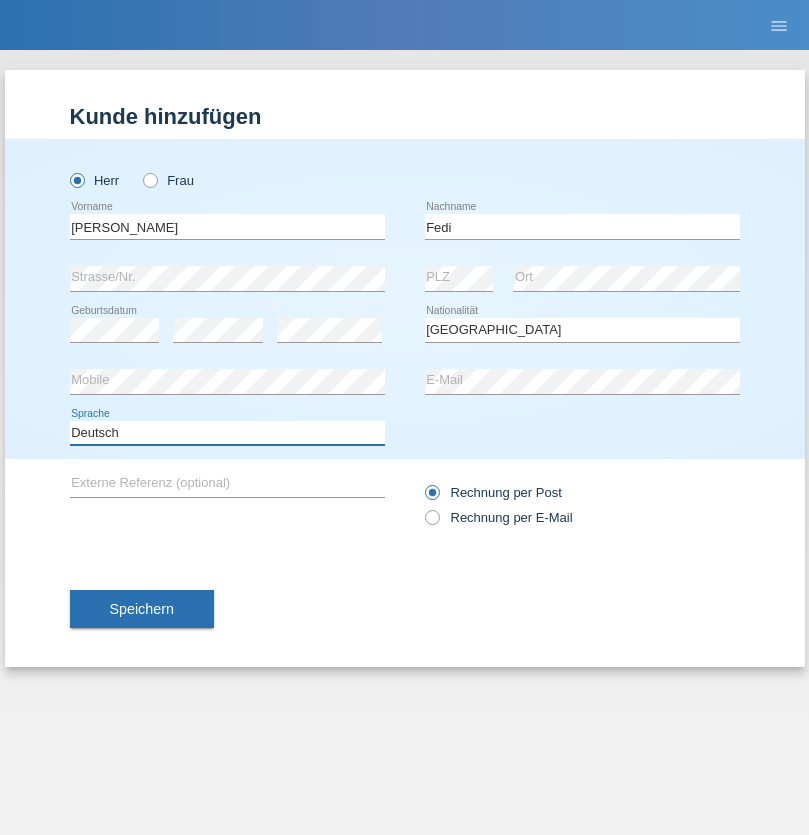 select on "en" 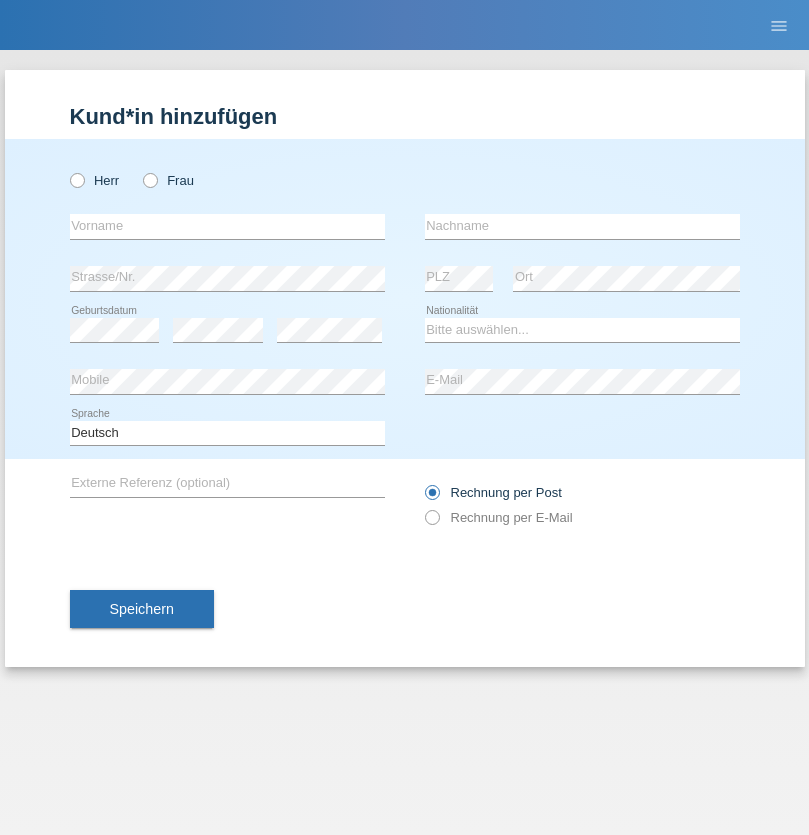 scroll, scrollTop: 0, scrollLeft: 0, axis: both 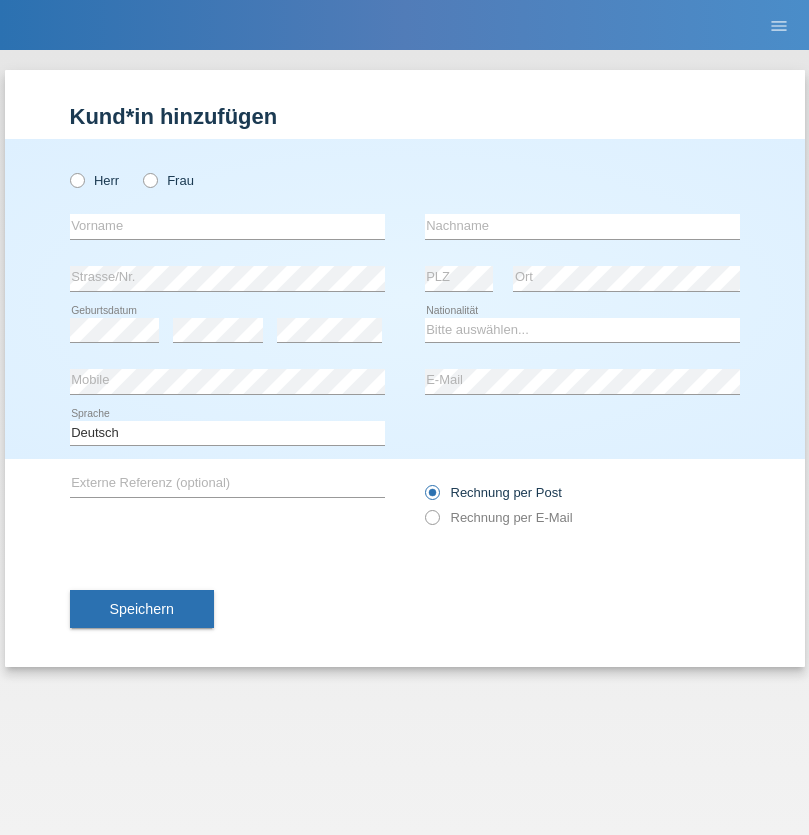 radio on "true" 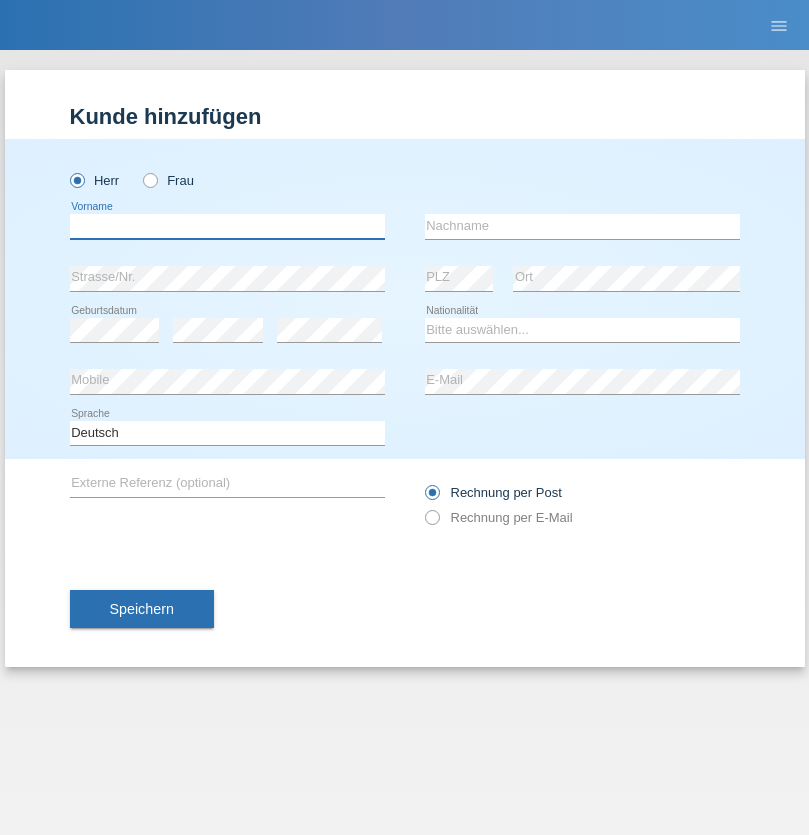 click at bounding box center (227, 226) 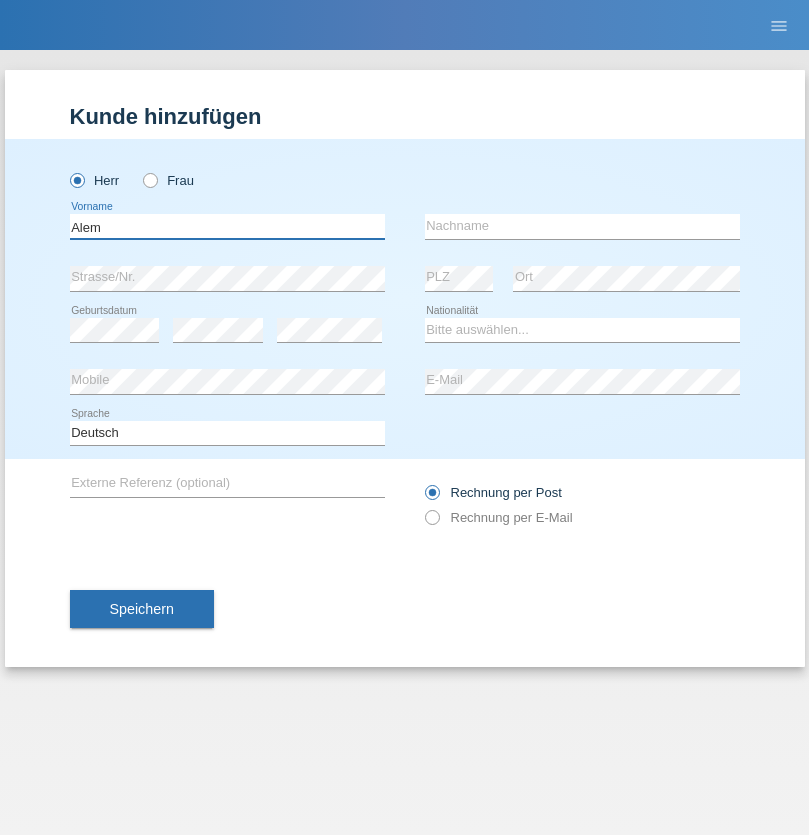 type on "Alem" 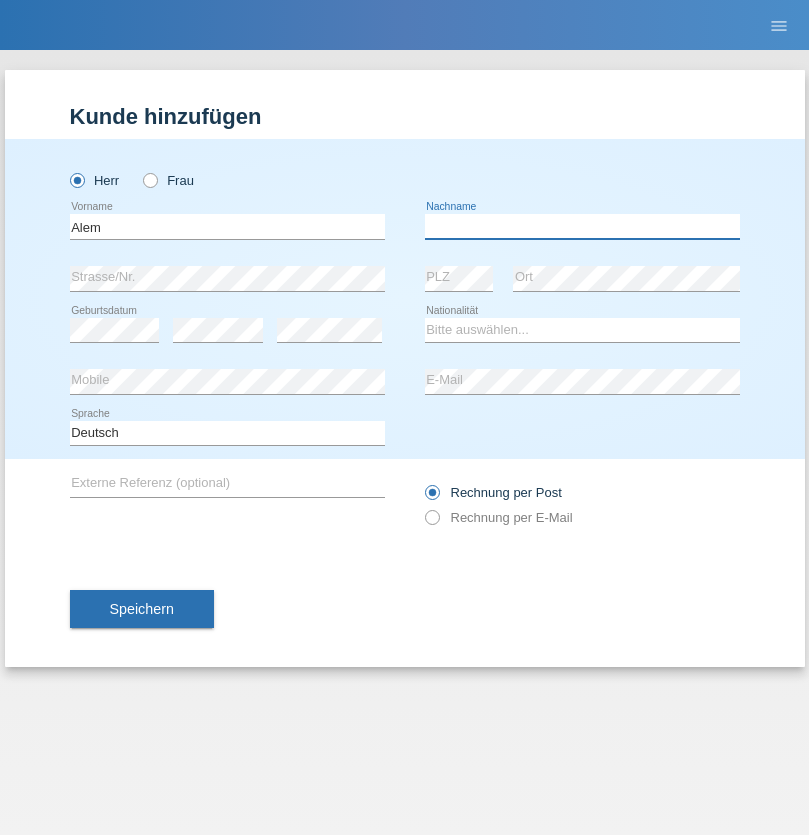 click at bounding box center [582, 226] 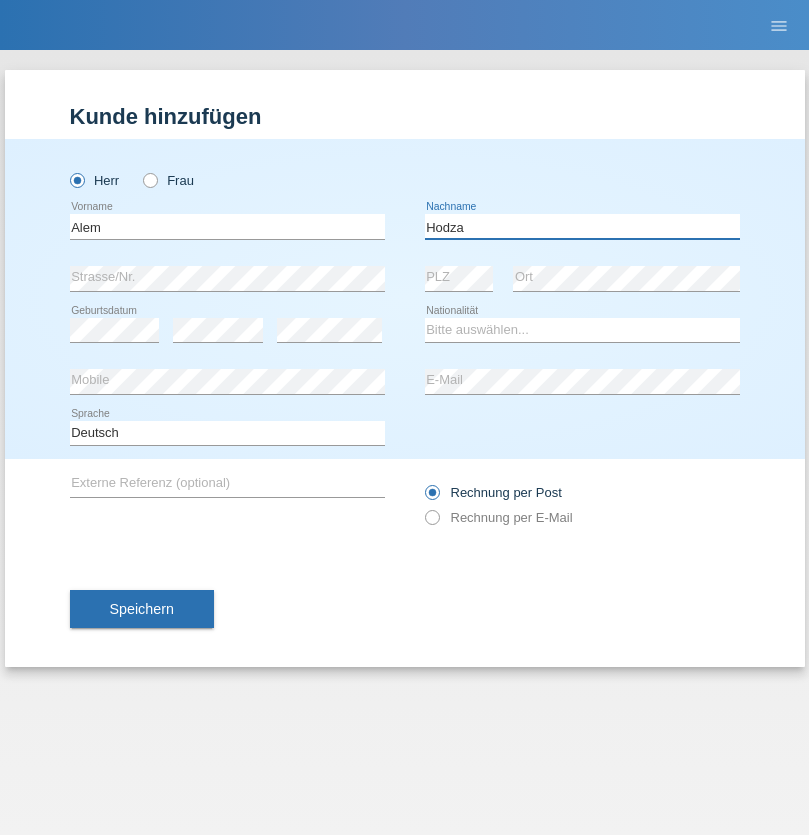 type on "Hodza" 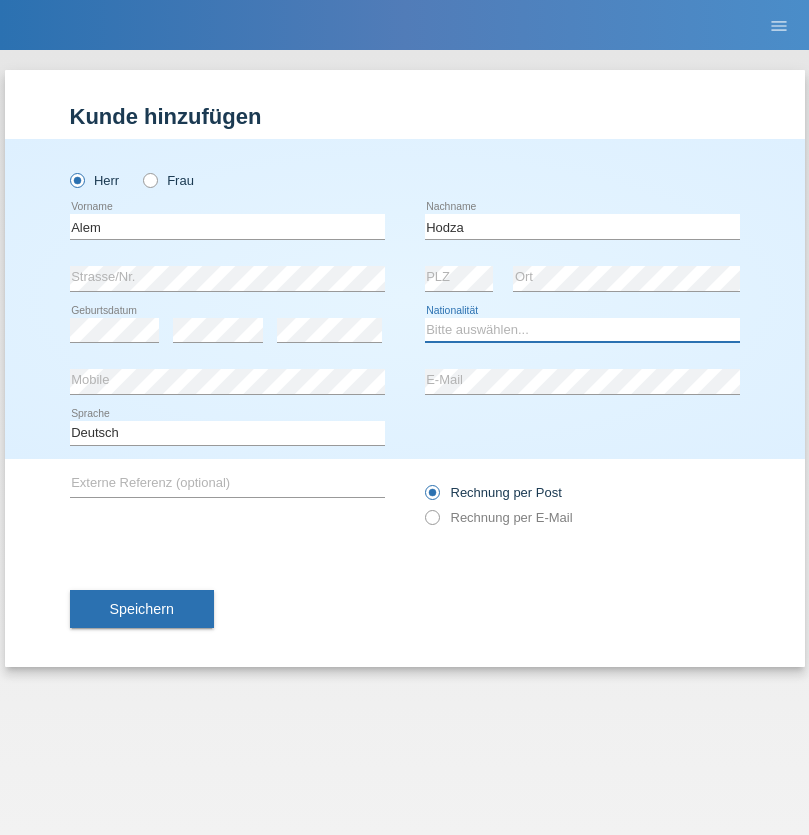 select on "HR" 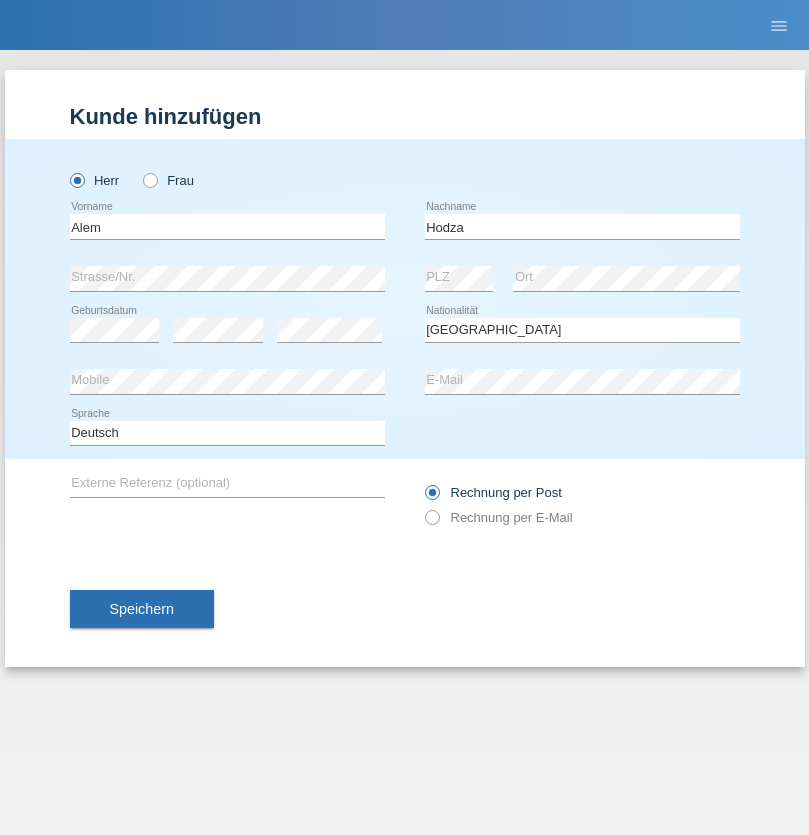 select on "C" 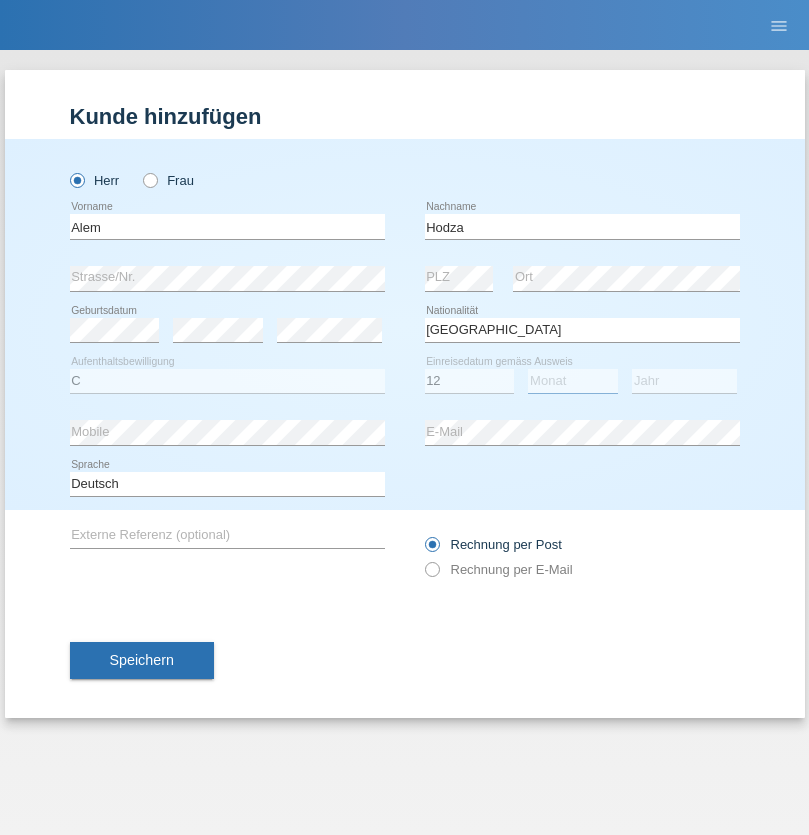 select on "09" 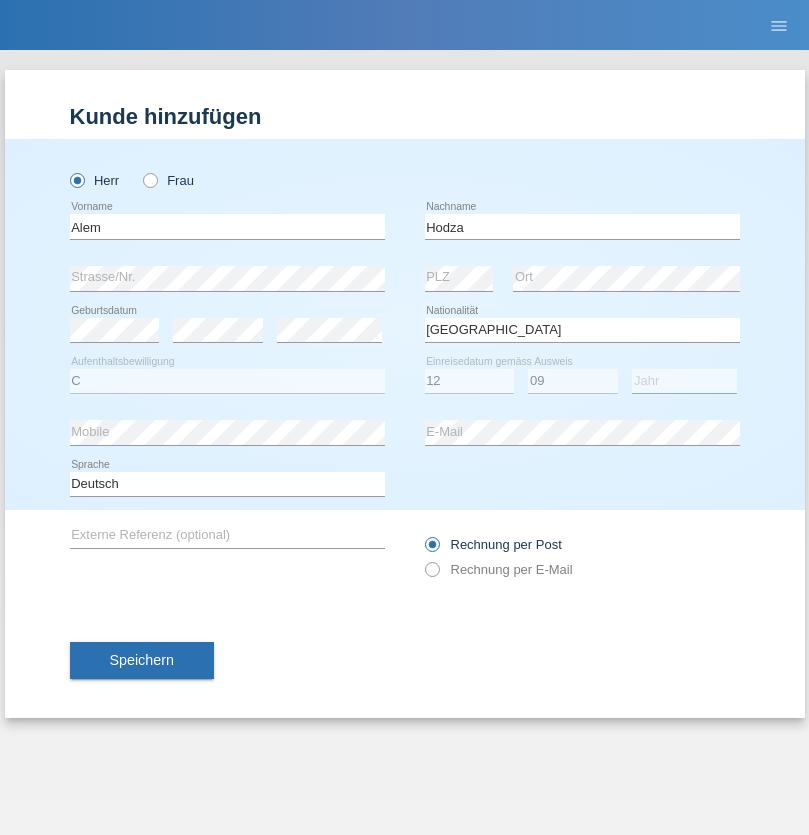 select on "2021" 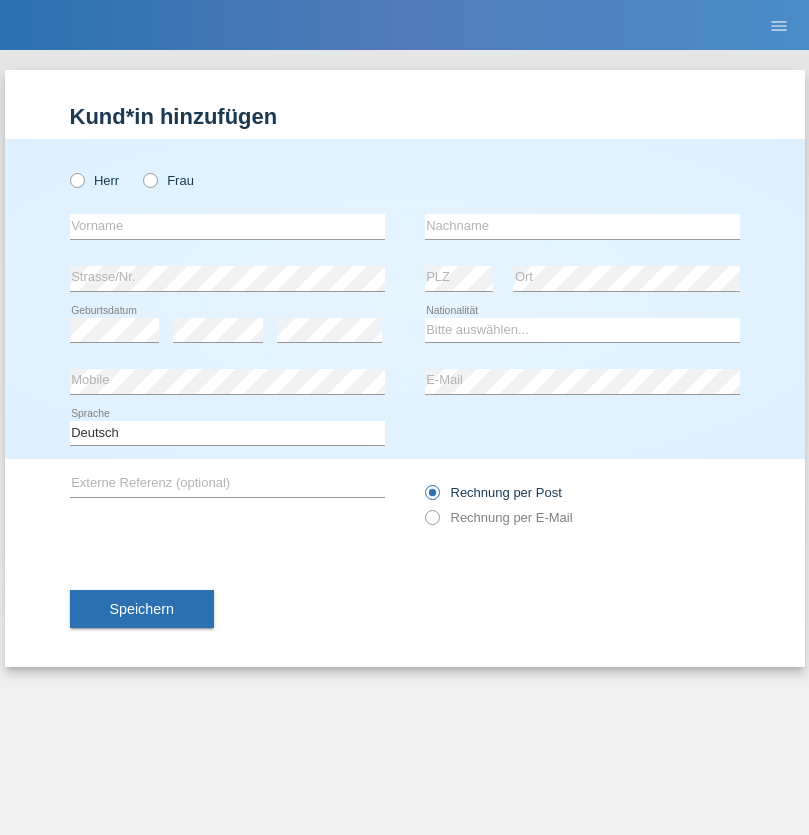 scroll, scrollTop: 0, scrollLeft: 0, axis: both 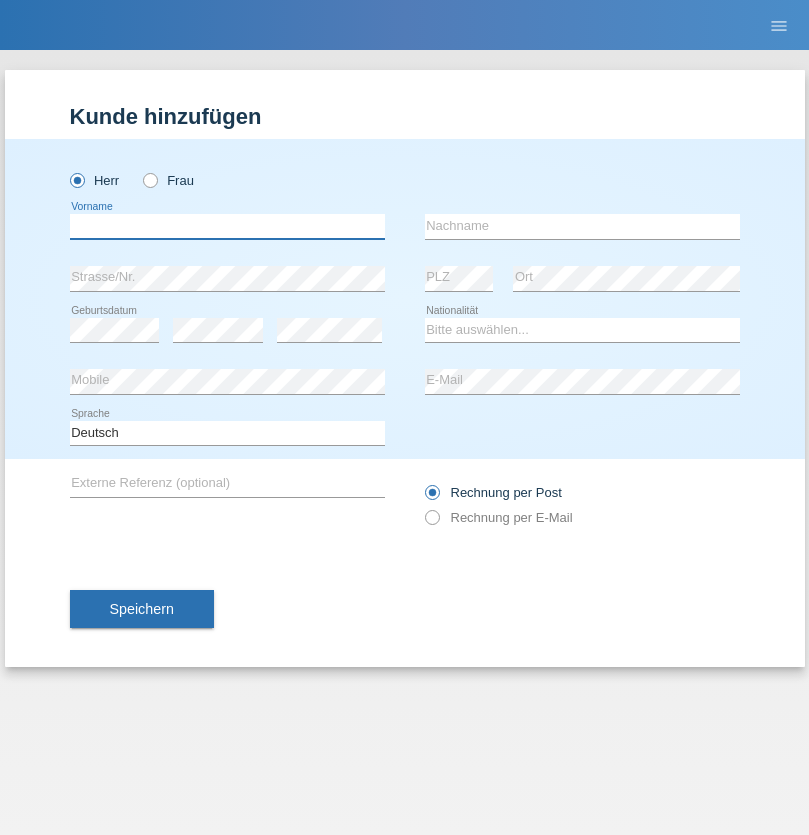click at bounding box center [227, 226] 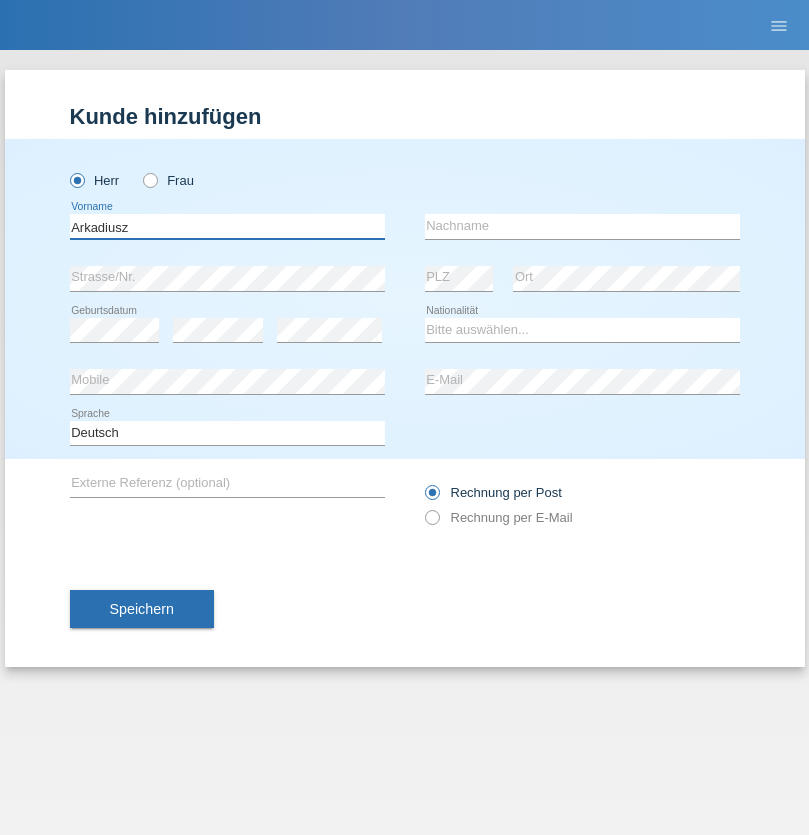 type on "Arkadiusz" 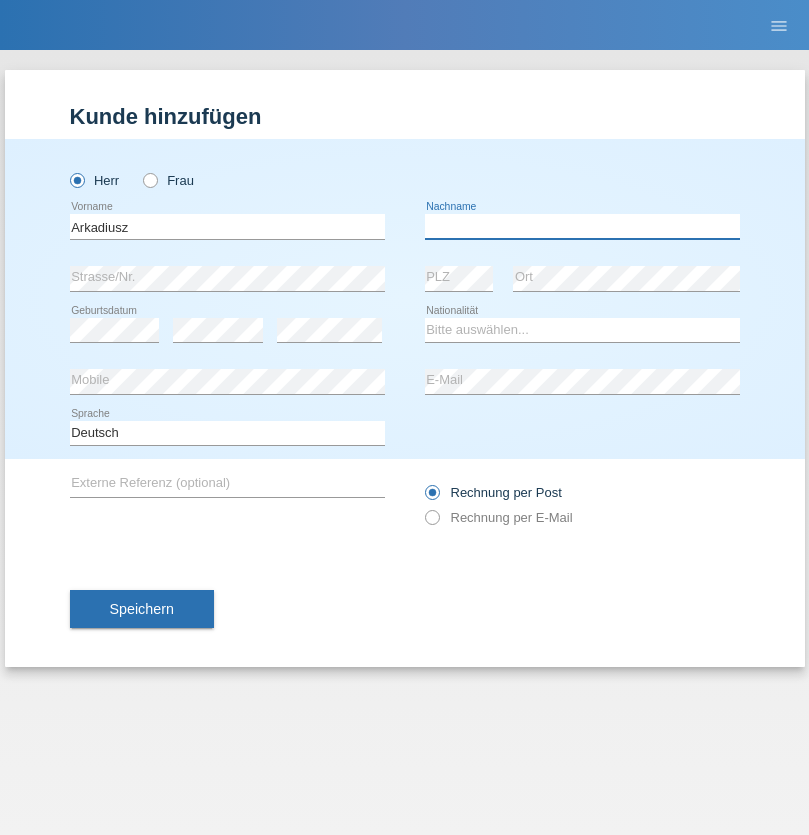 click at bounding box center (582, 226) 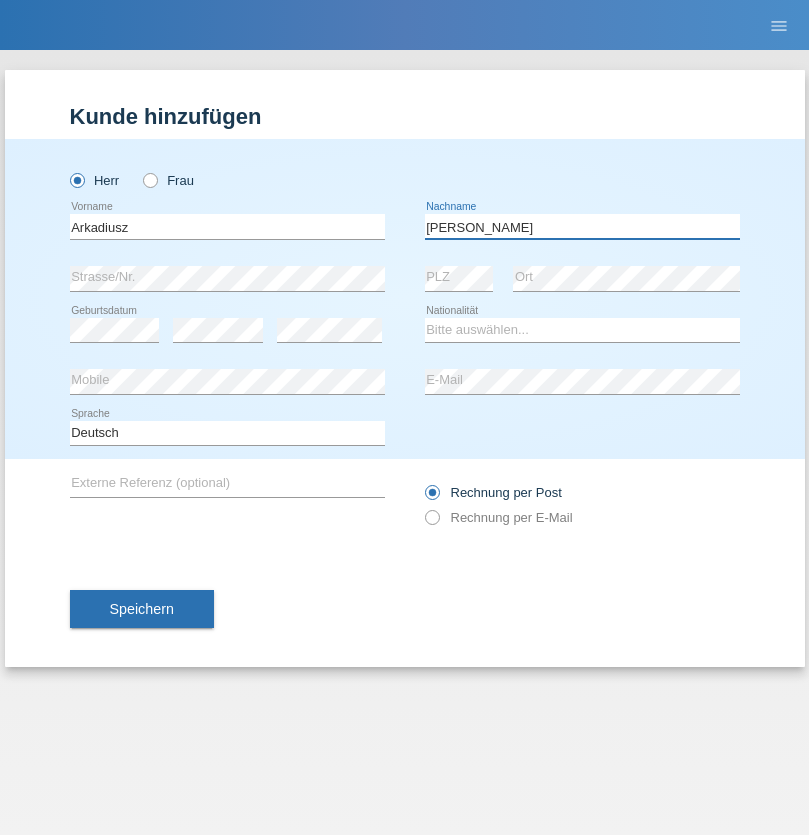 type on "Lukaszewski" 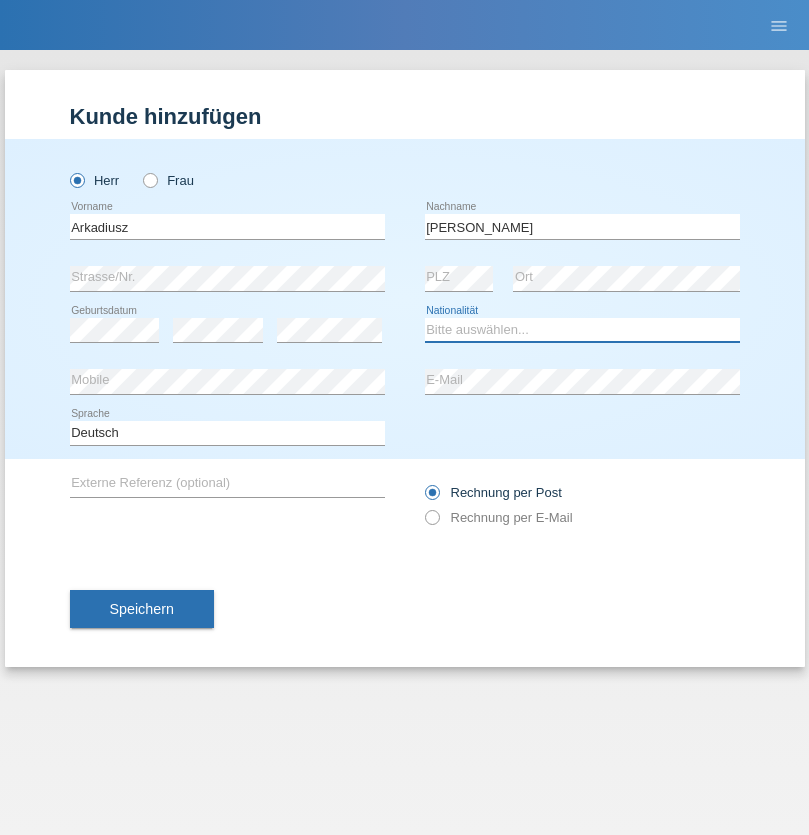 select on "PL" 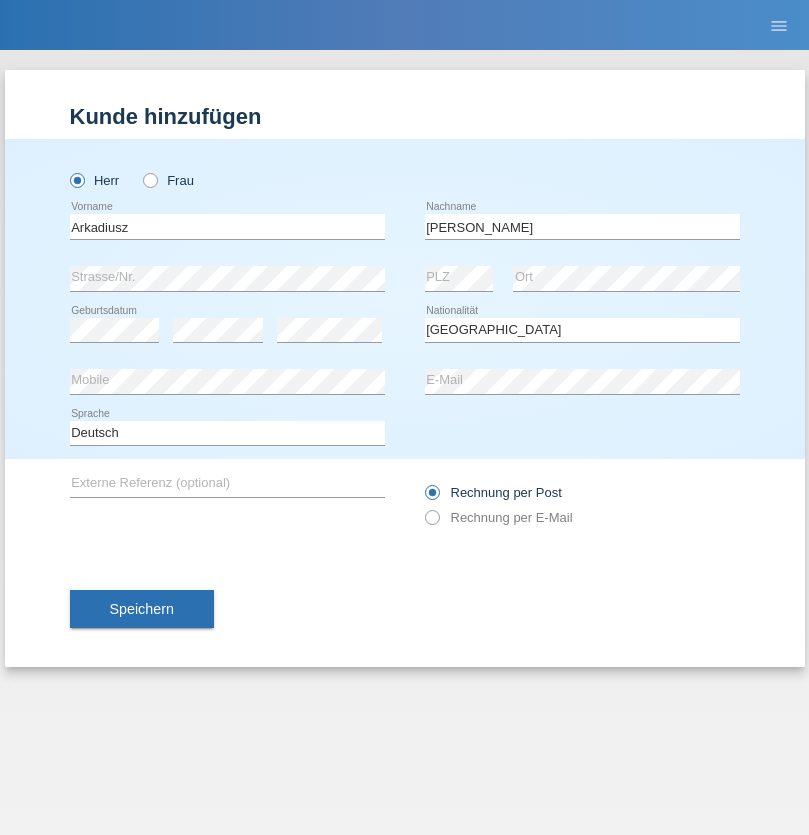 select on "C" 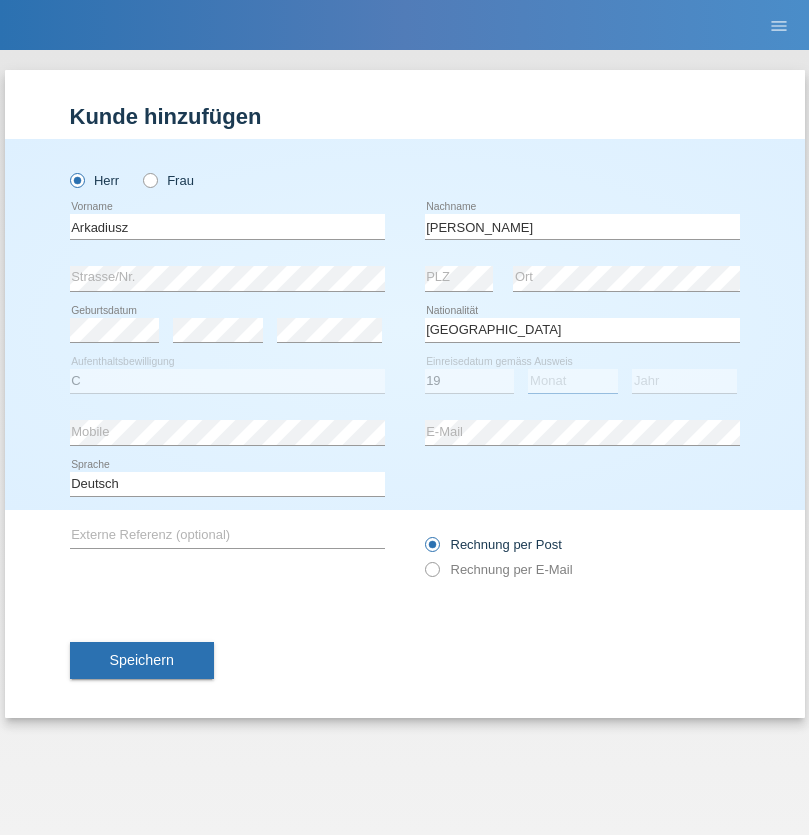 select on "08" 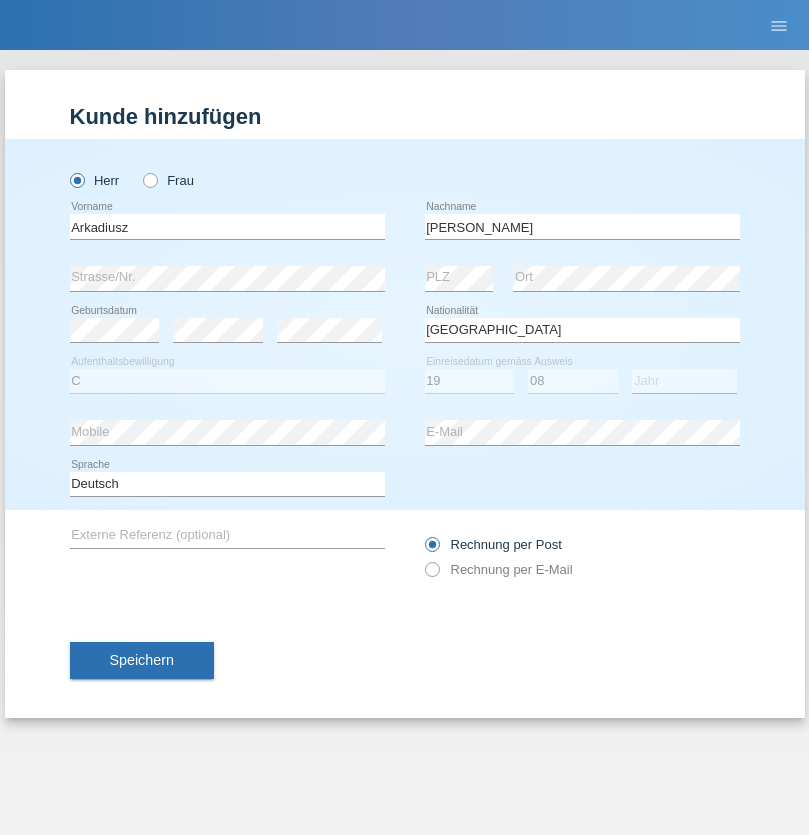 select on "2017" 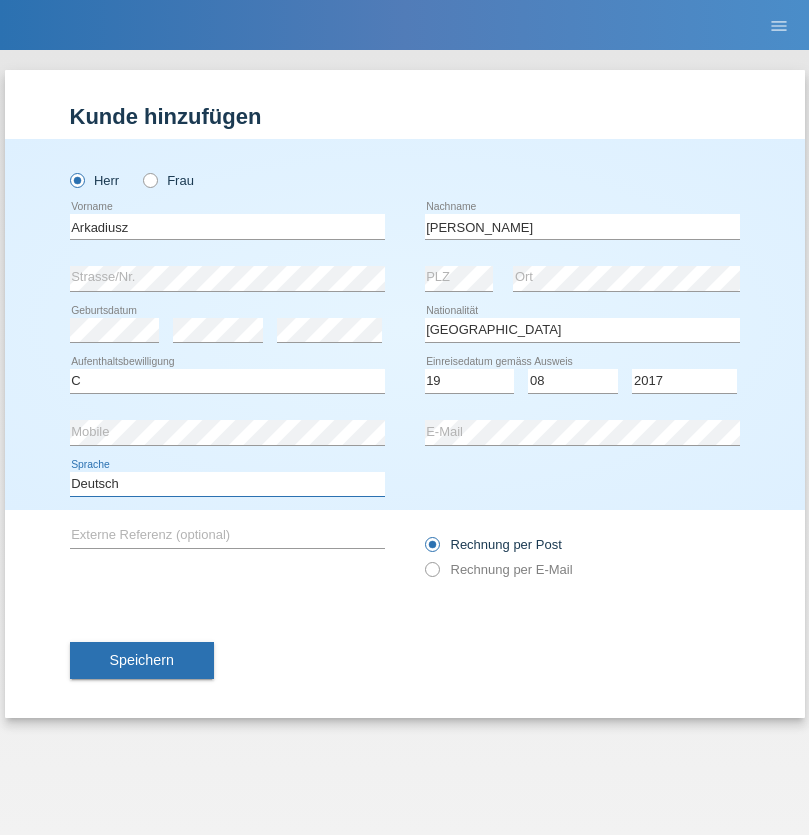 select on "en" 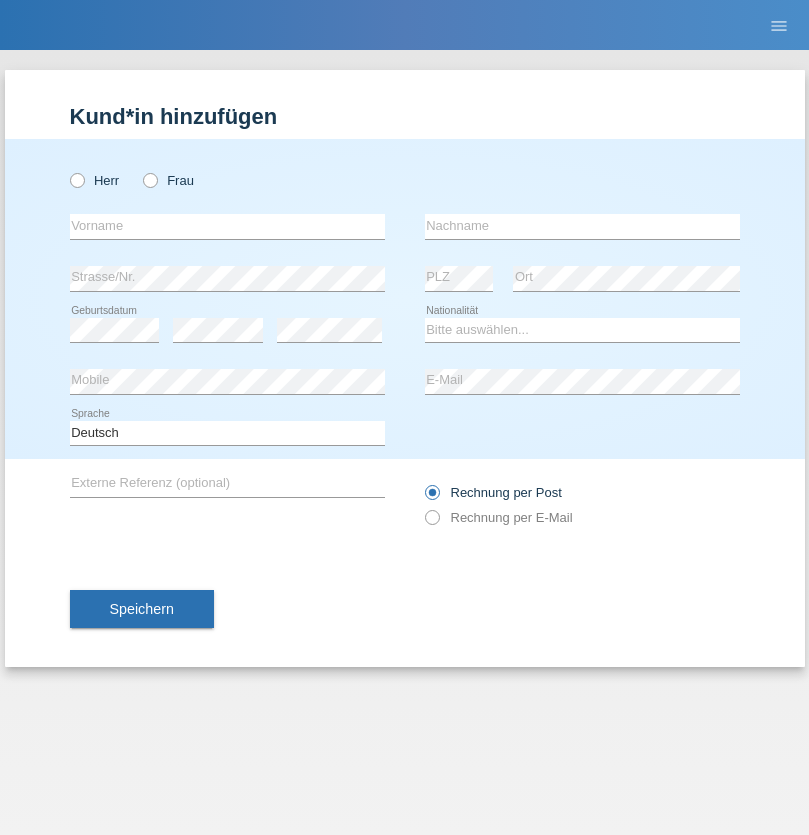 scroll, scrollTop: 0, scrollLeft: 0, axis: both 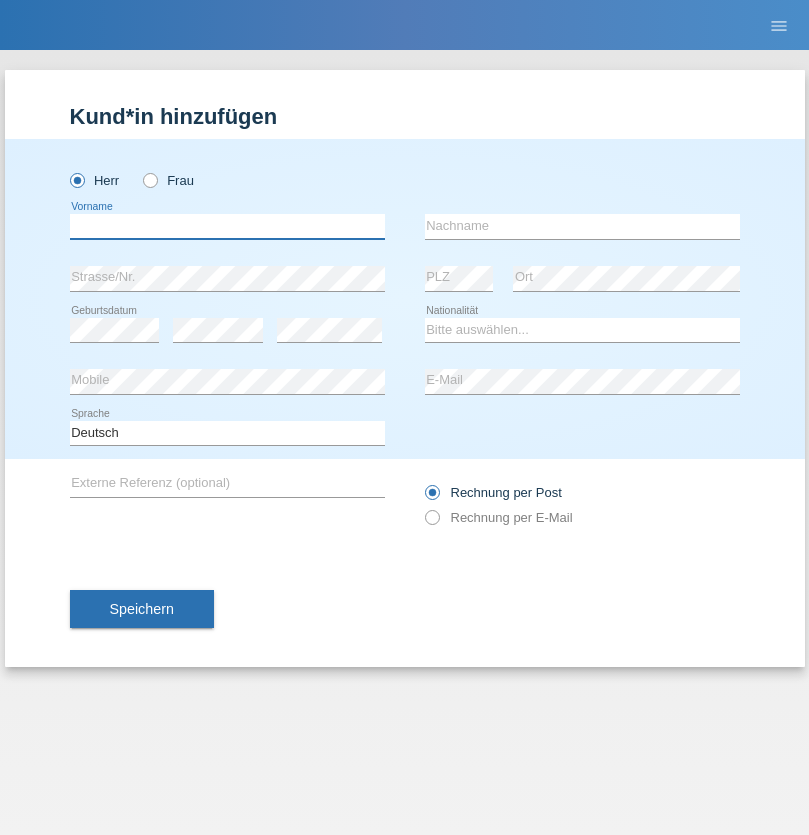 click at bounding box center (227, 226) 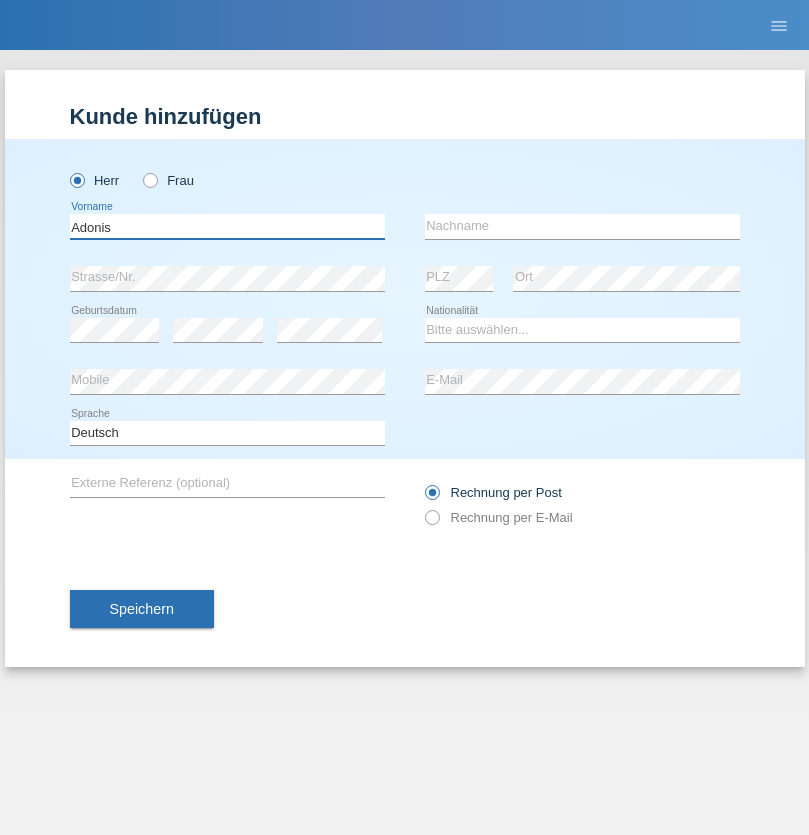 type on "Adonis" 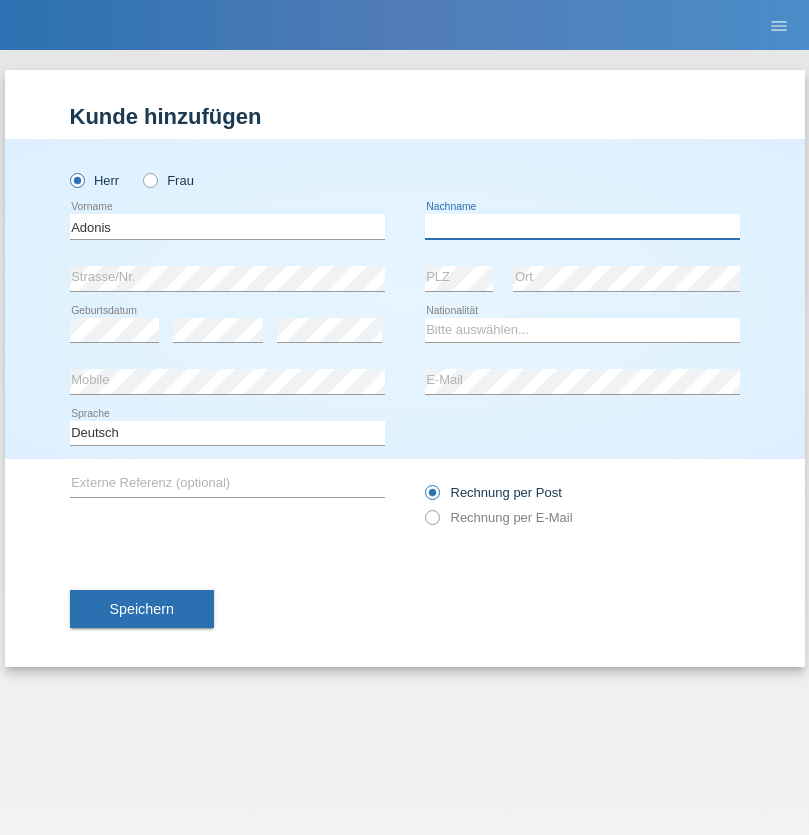 click at bounding box center [582, 226] 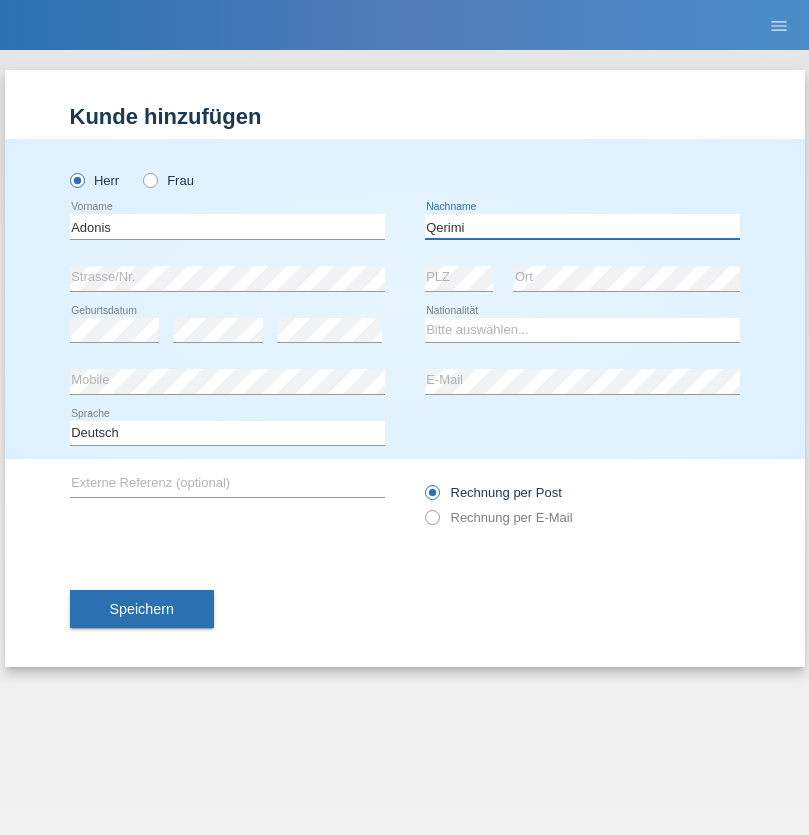 type on "Qerimi" 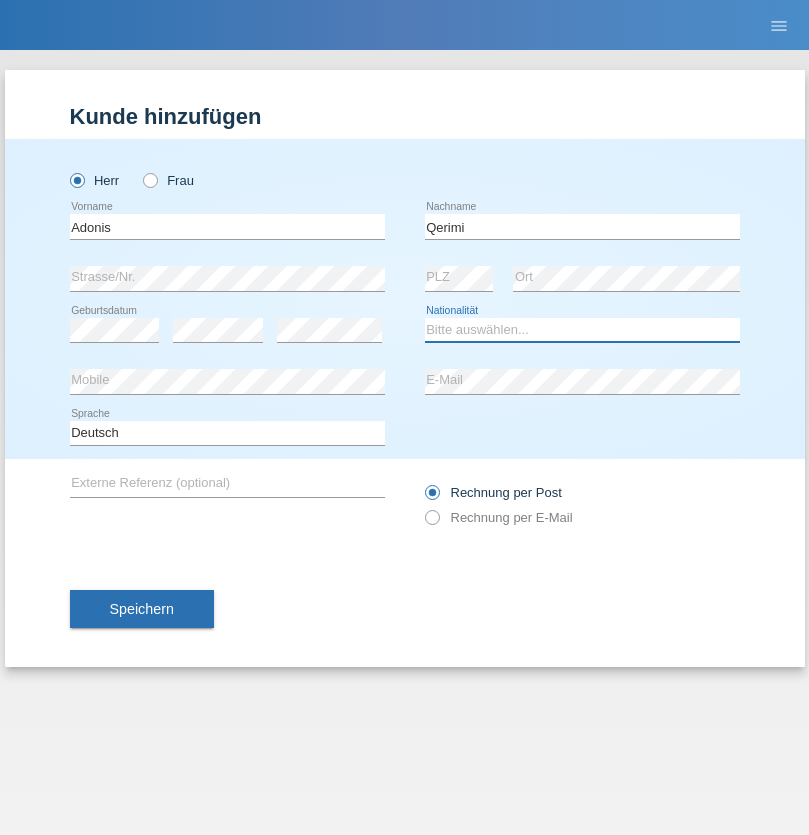 select on "XK" 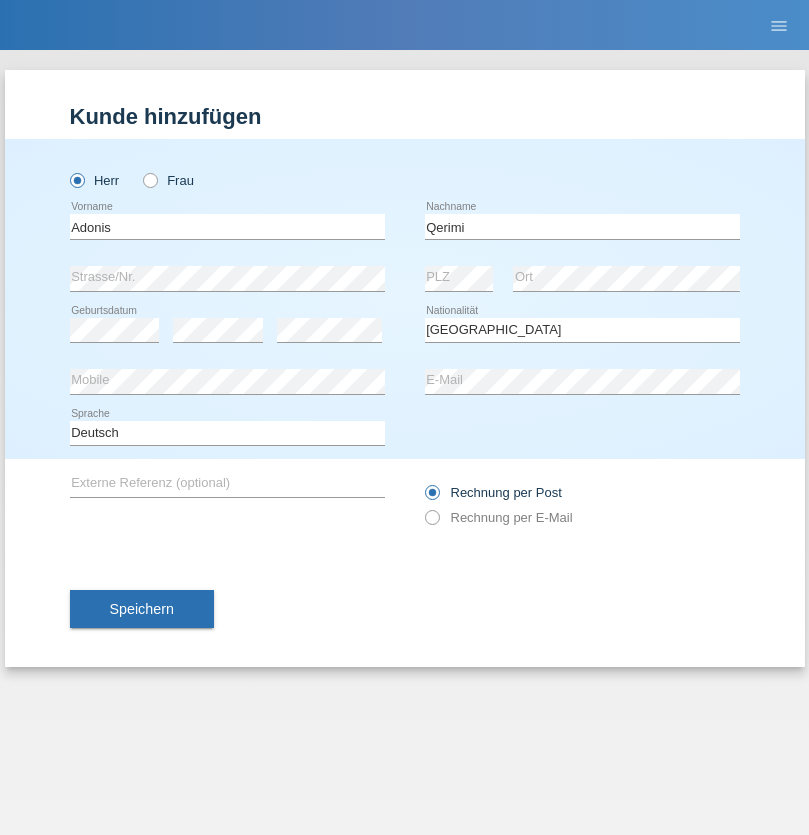 select on "C" 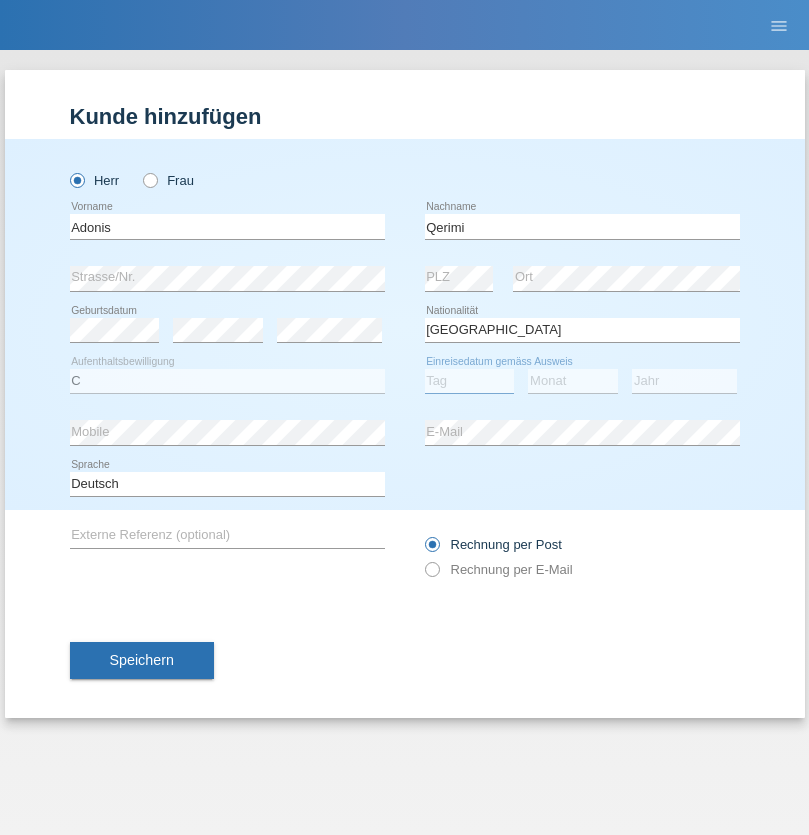 select on "12" 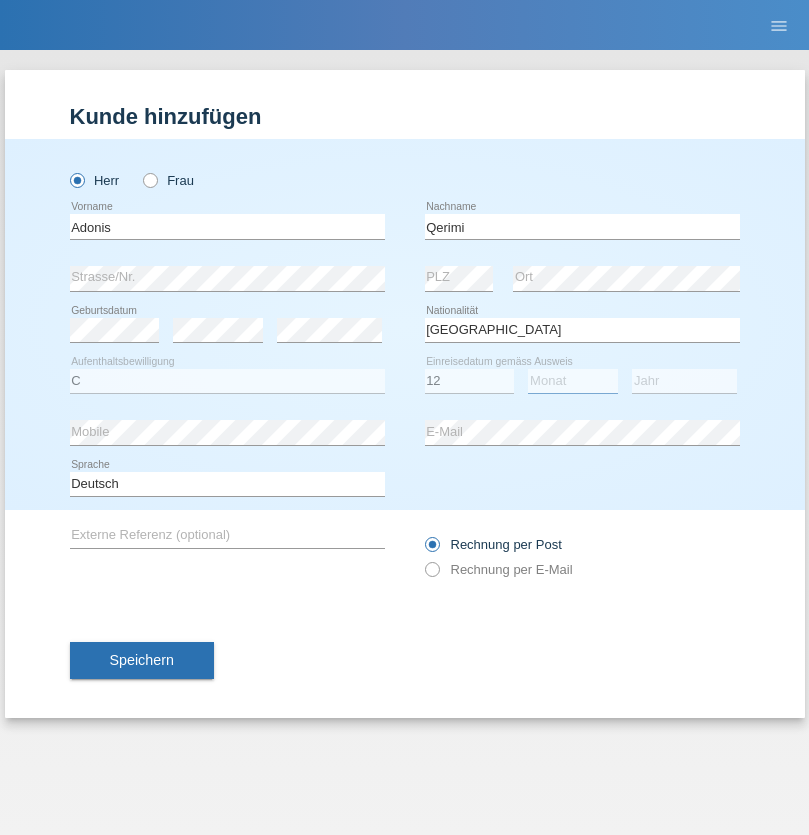 select on "07" 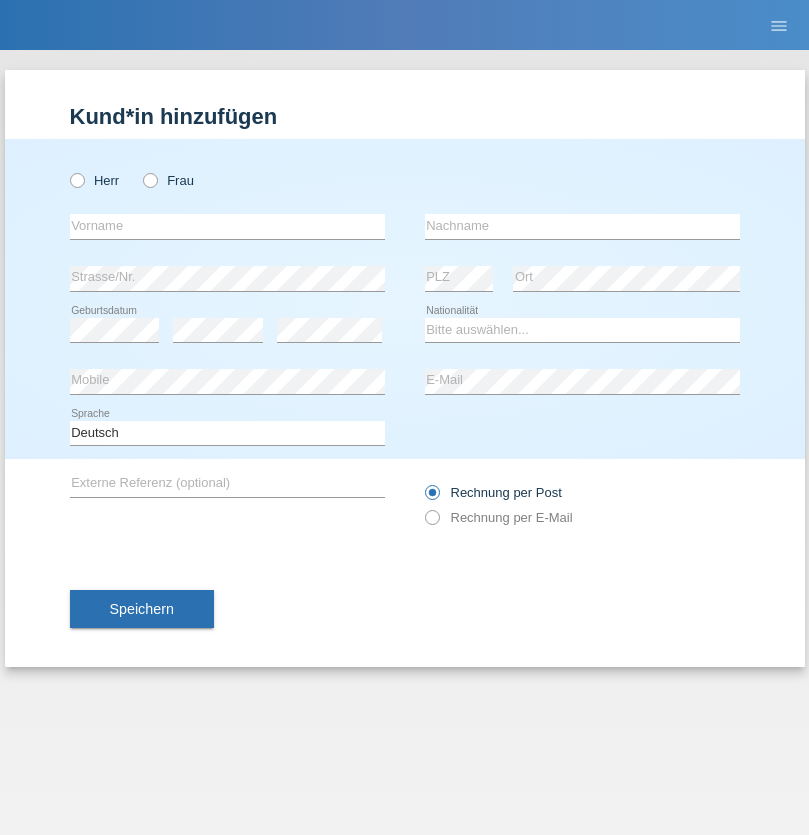 scroll, scrollTop: 0, scrollLeft: 0, axis: both 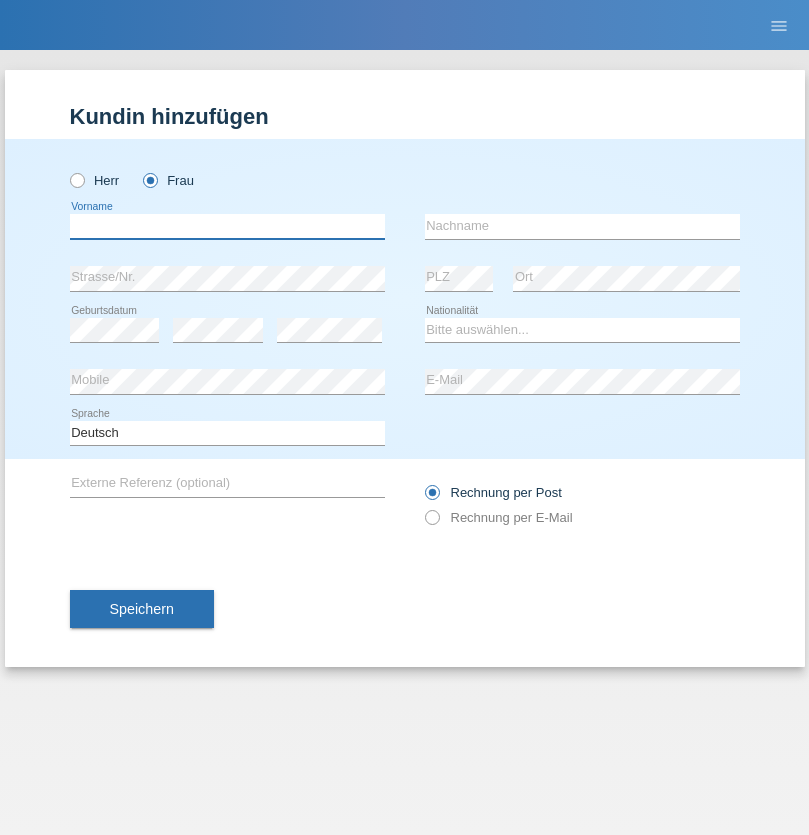 click at bounding box center (227, 226) 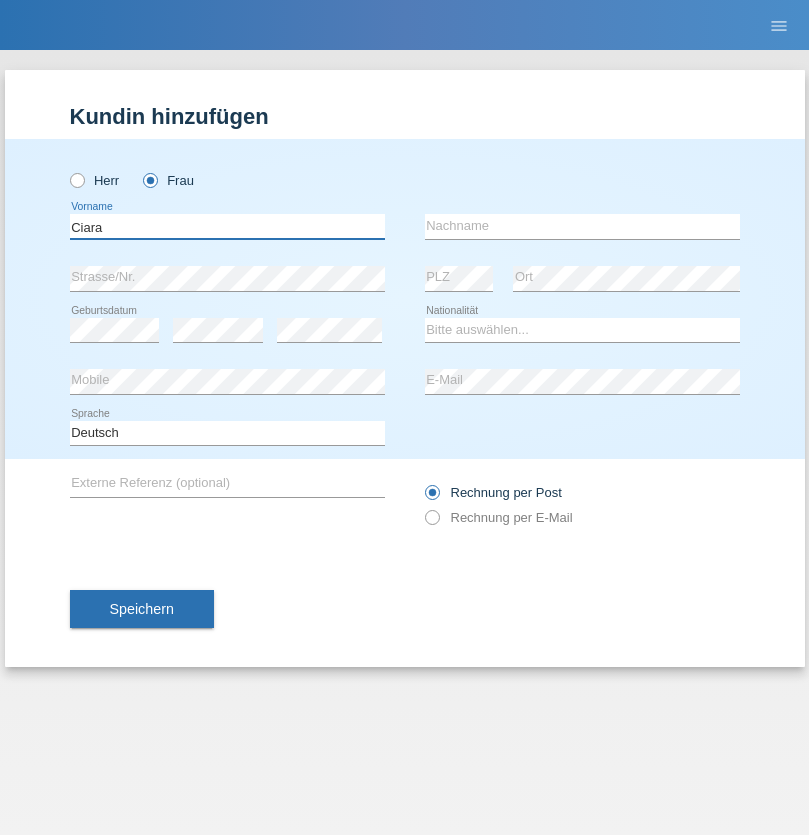 type on "Ciara" 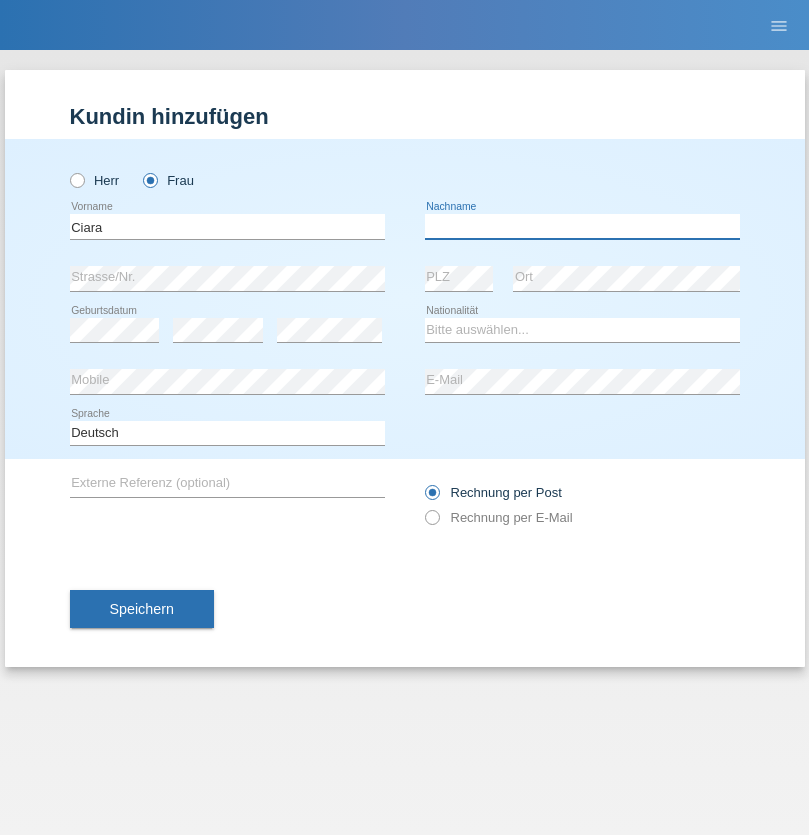 click at bounding box center (582, 226) 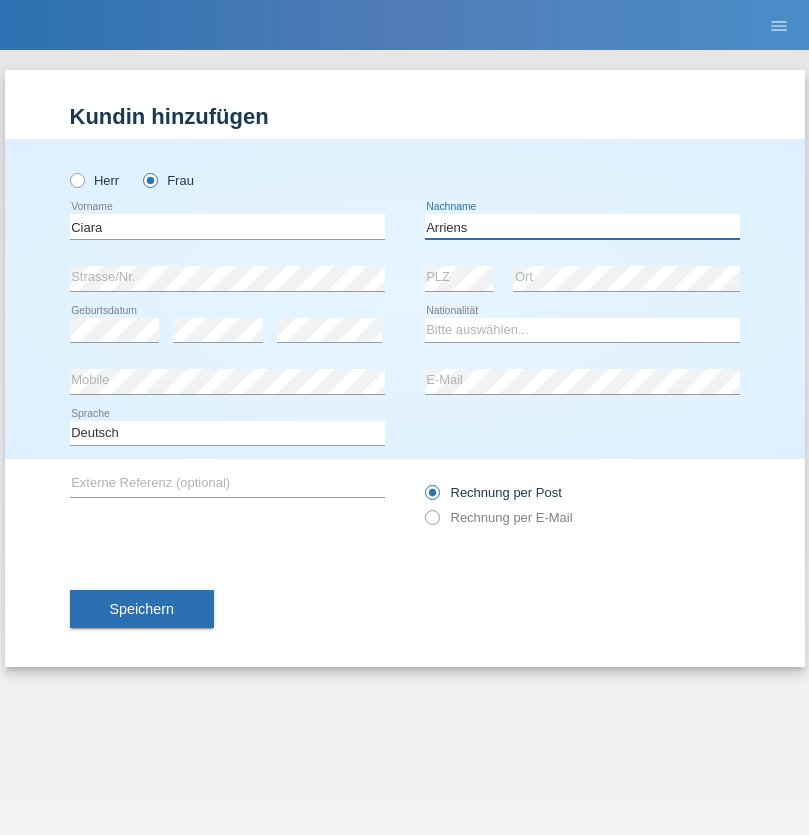 type on "Arriens" 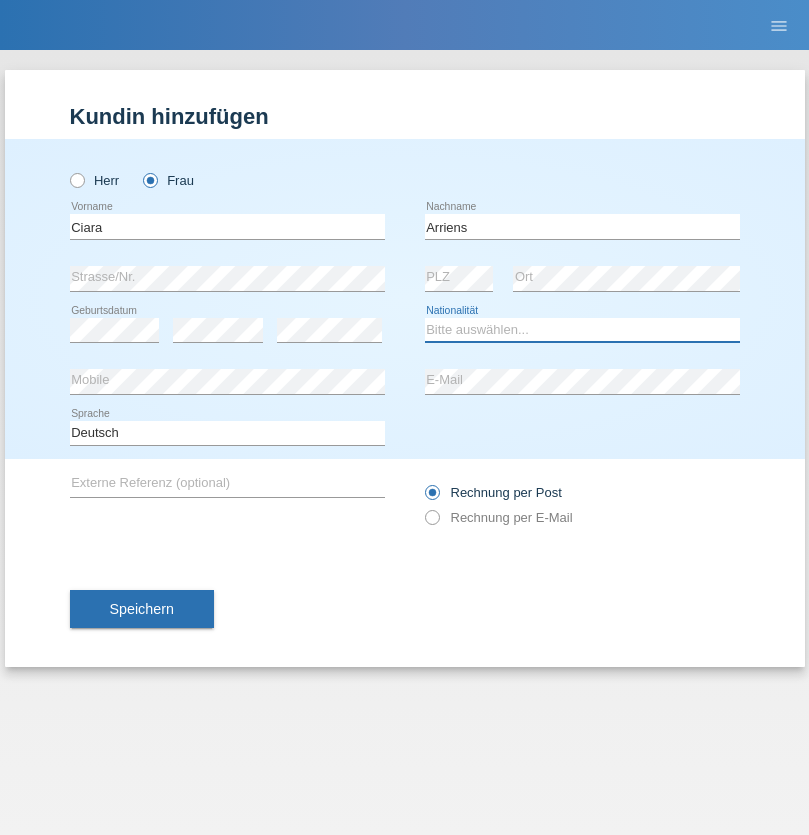 select on "CH" 